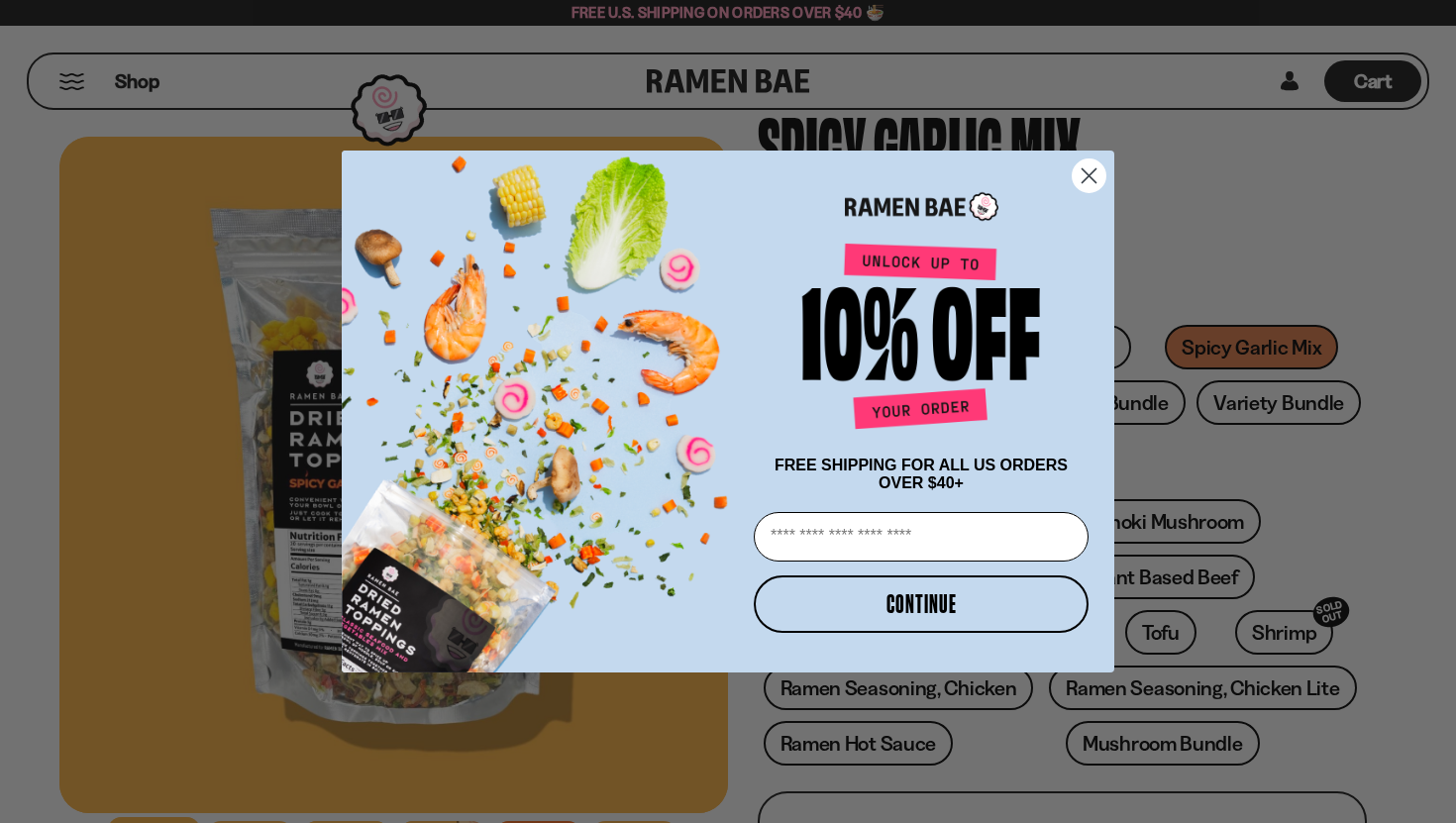 scroll, scrollTop: 101, scrollLeft: 0, axis: vertical 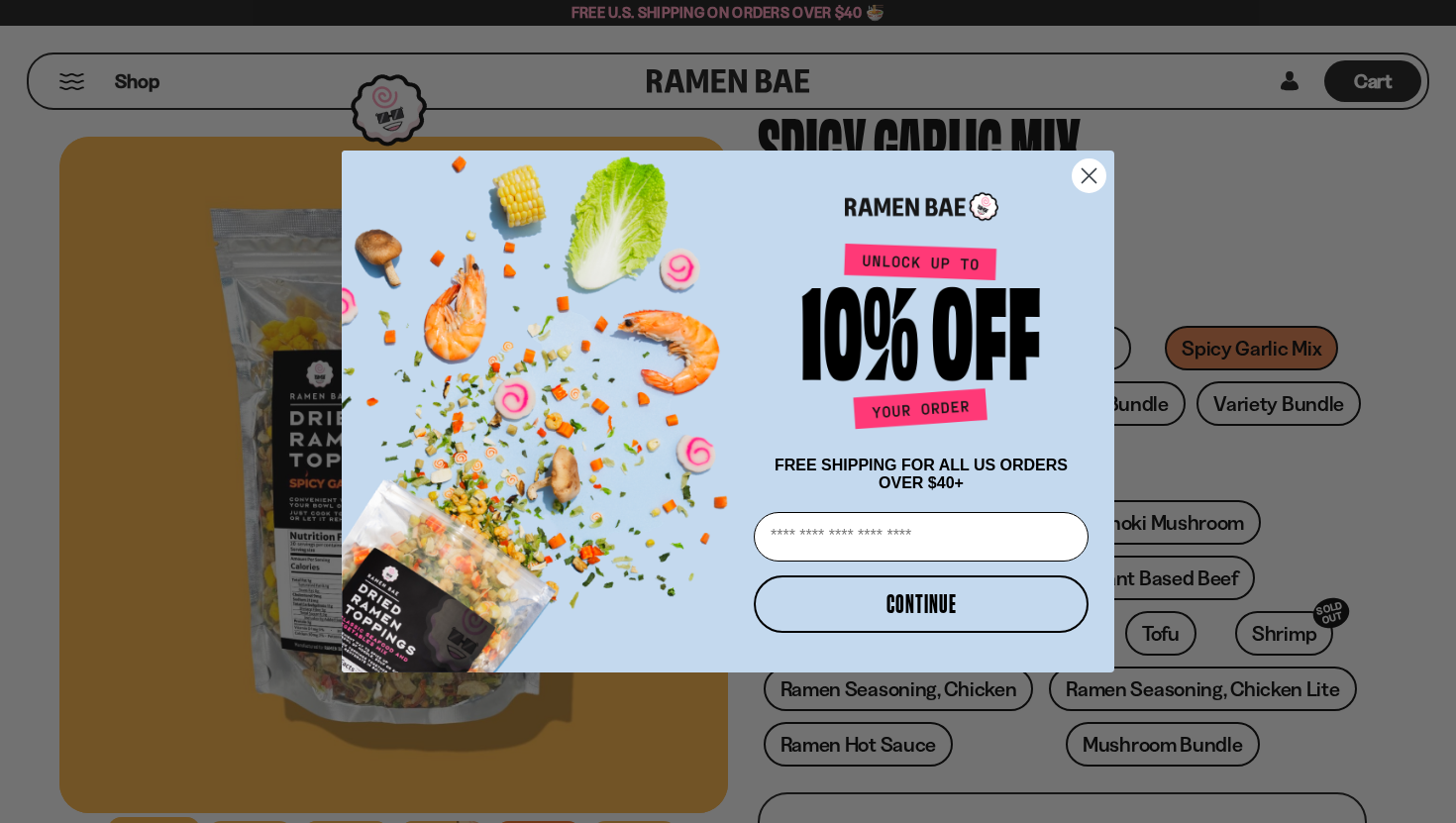 click 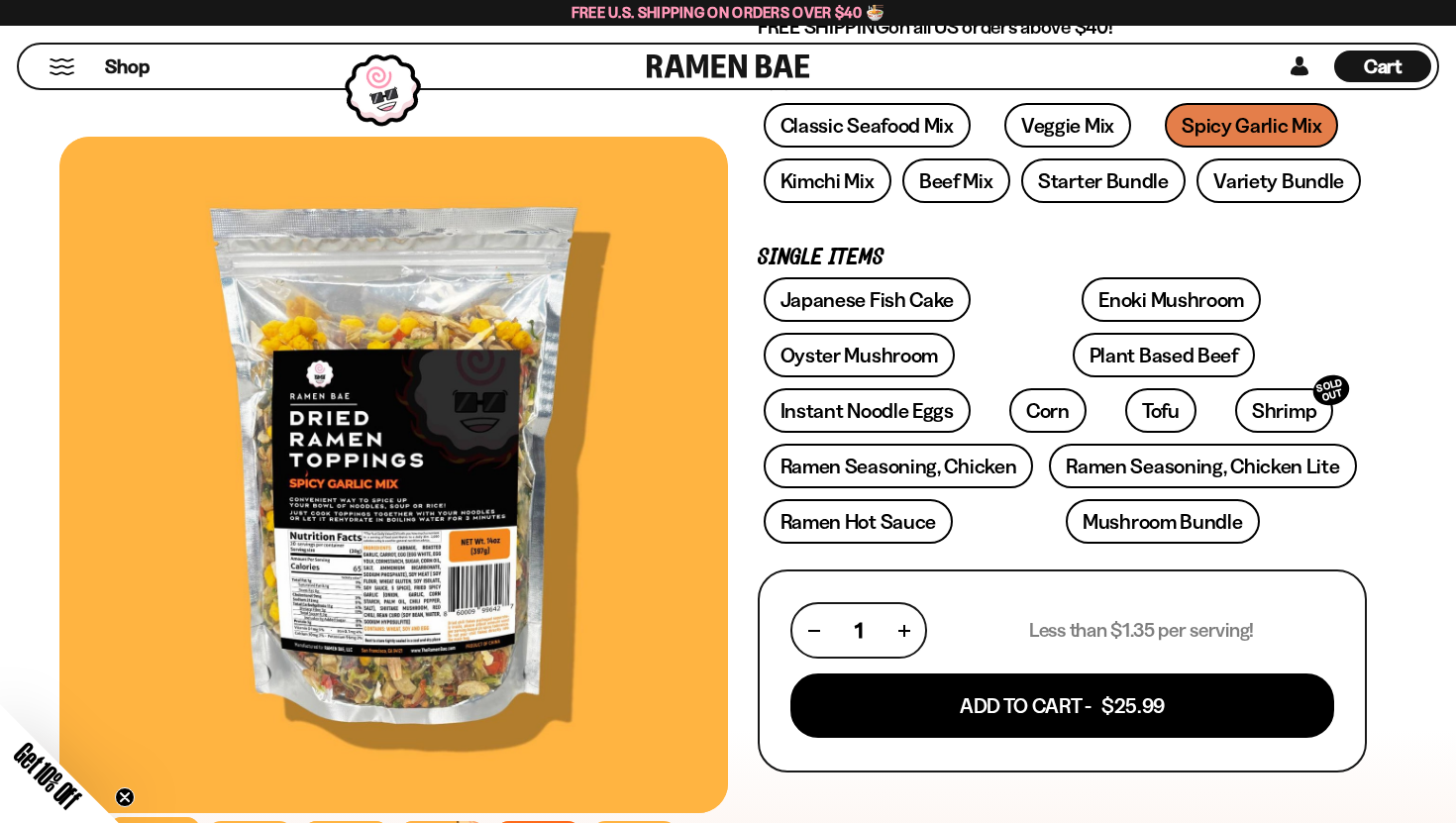scroll, scrollTop: 323, scrollLeft: 0, axis: vertical 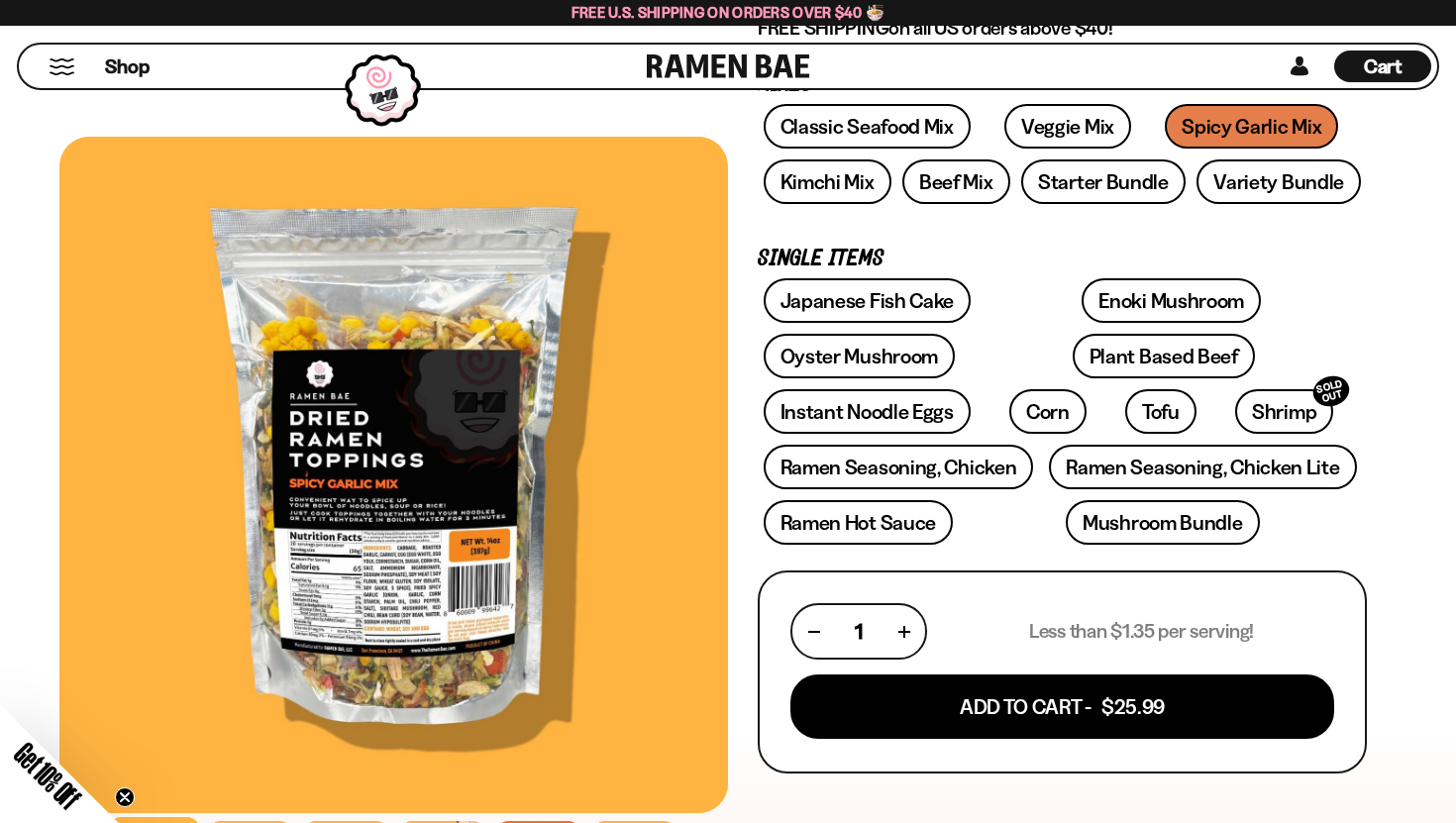 click at bounding box center (393, 474) 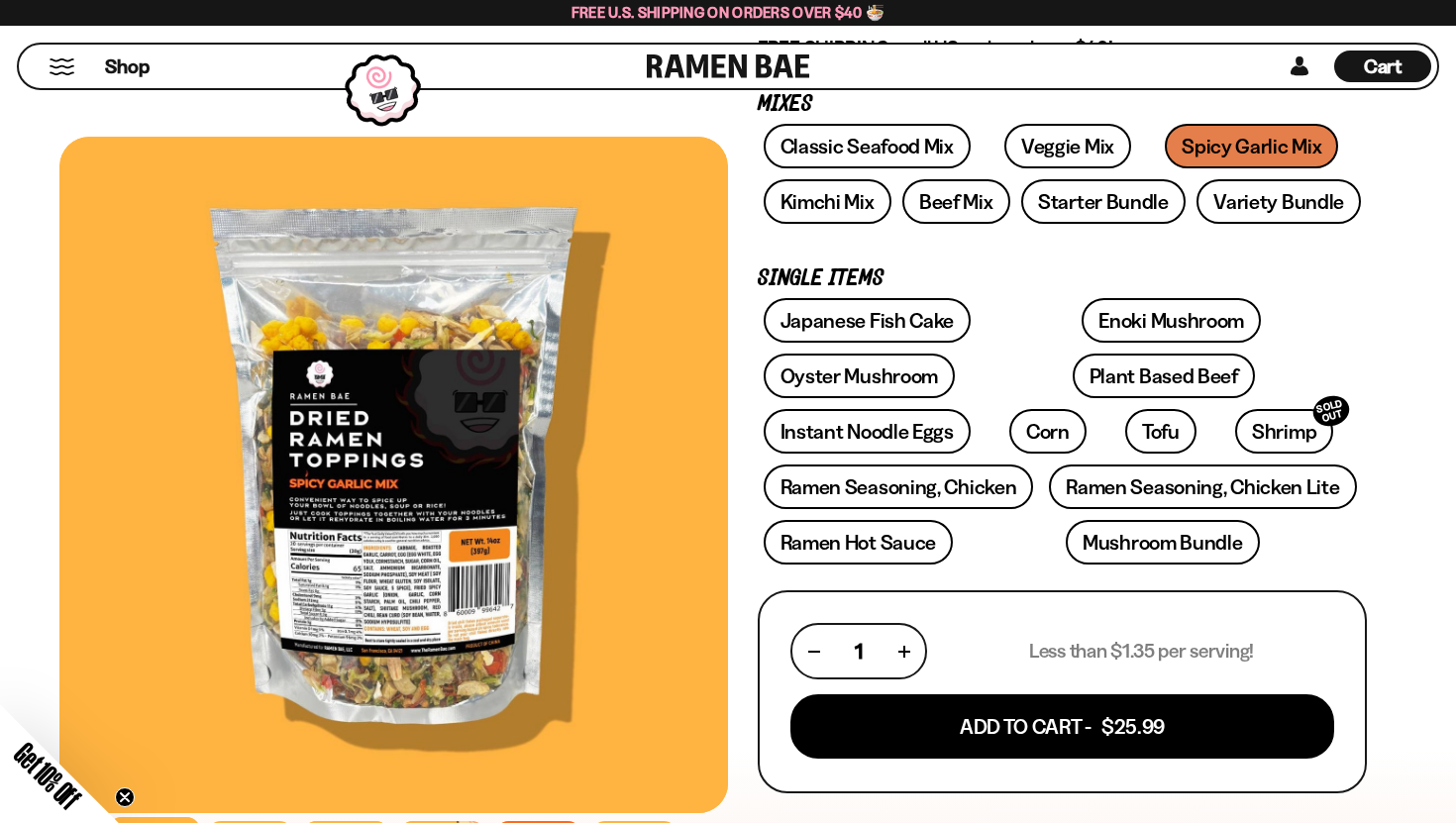scroll, scrollTop: 317, scrollLeft: 0, axis: vertical 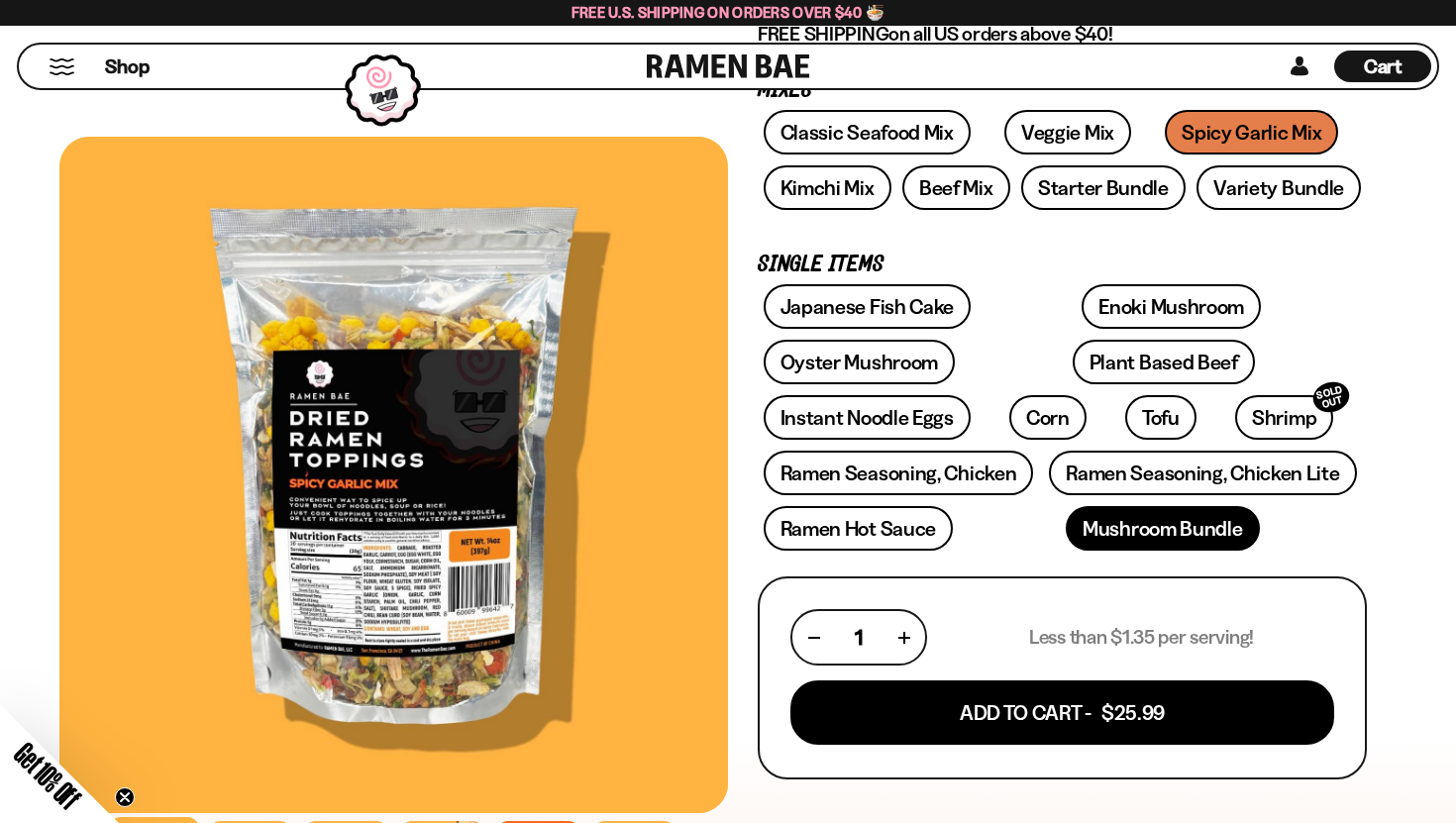 click on "Mushroom Bundle" at bounding box center [1163, 528] 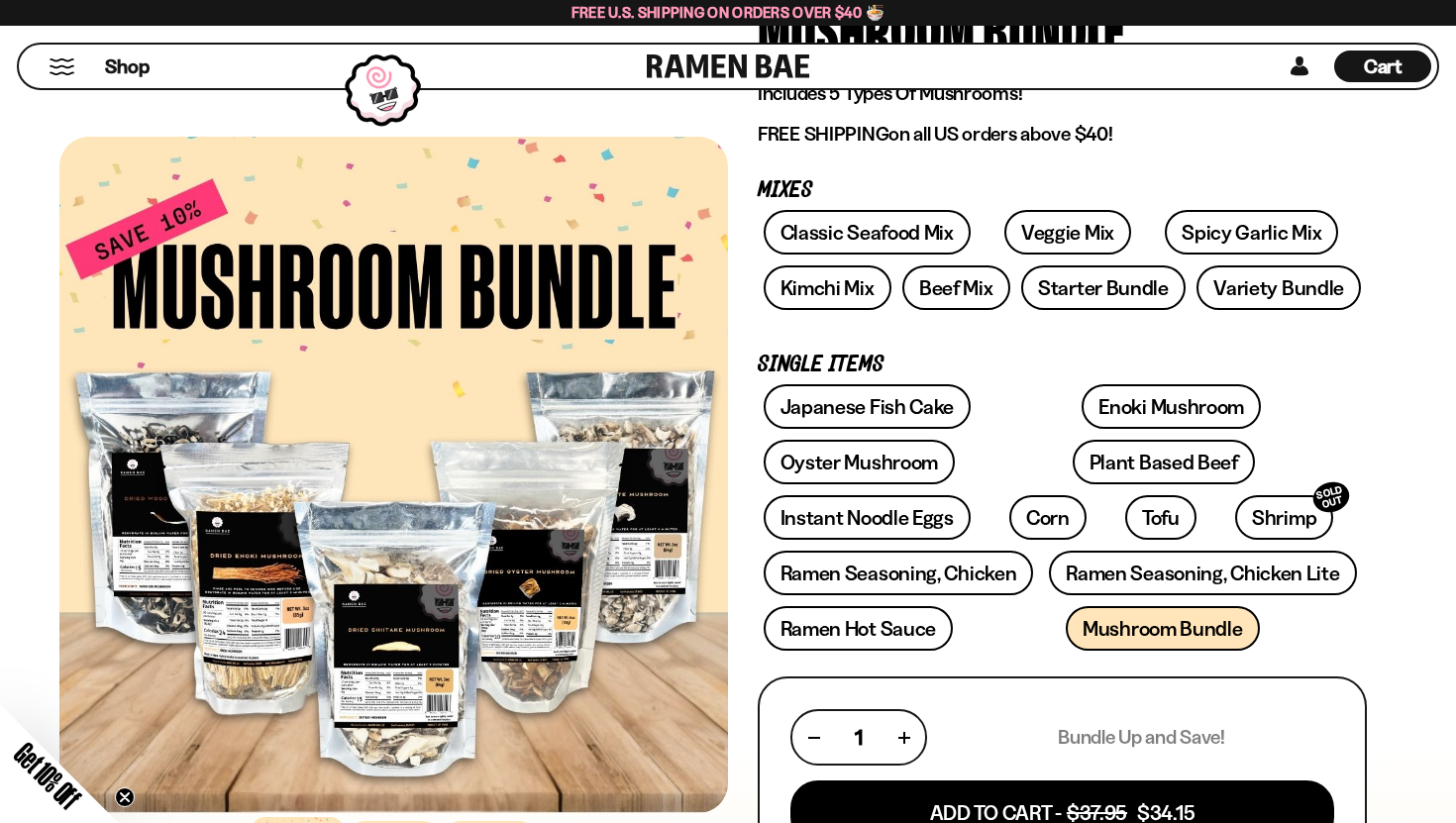 scroll, scrollTop: 235, scrollLeft: 0, axis: vertical 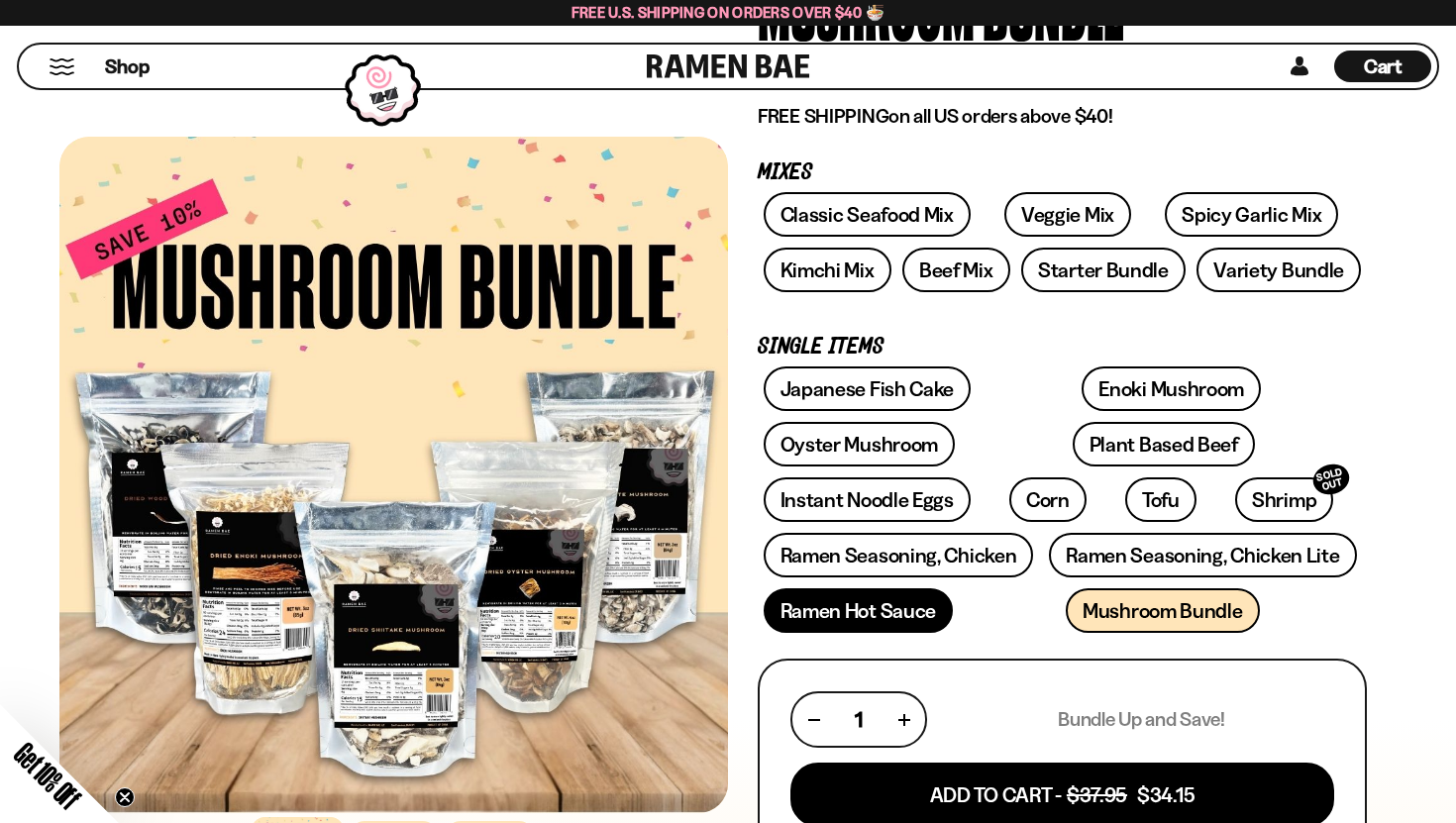 click on "Ramen Hot Sauce" at bounding box center (859, 610) 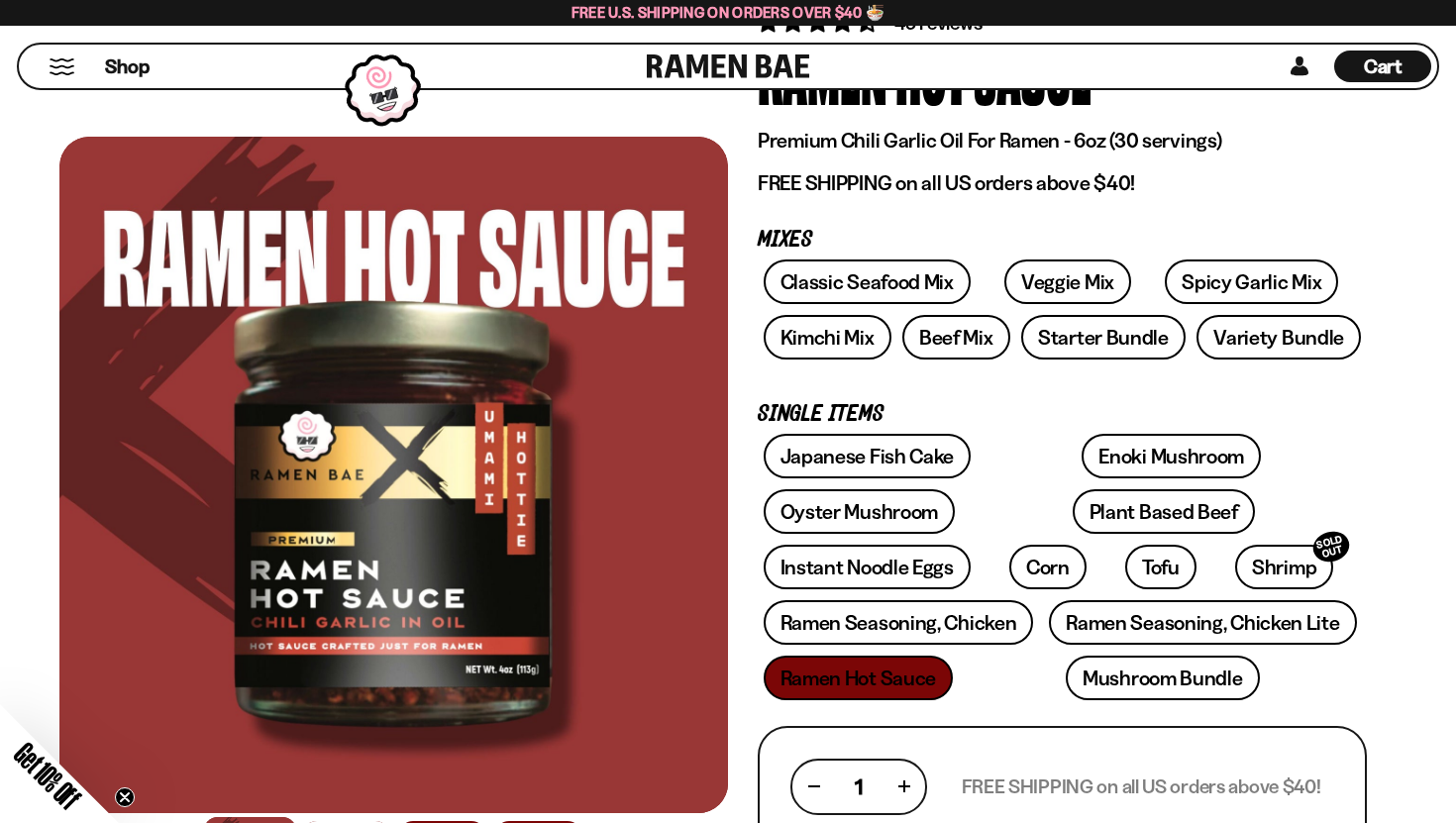 scroll, scrollTop: 186, scrollLeft: 0, axis: vertical 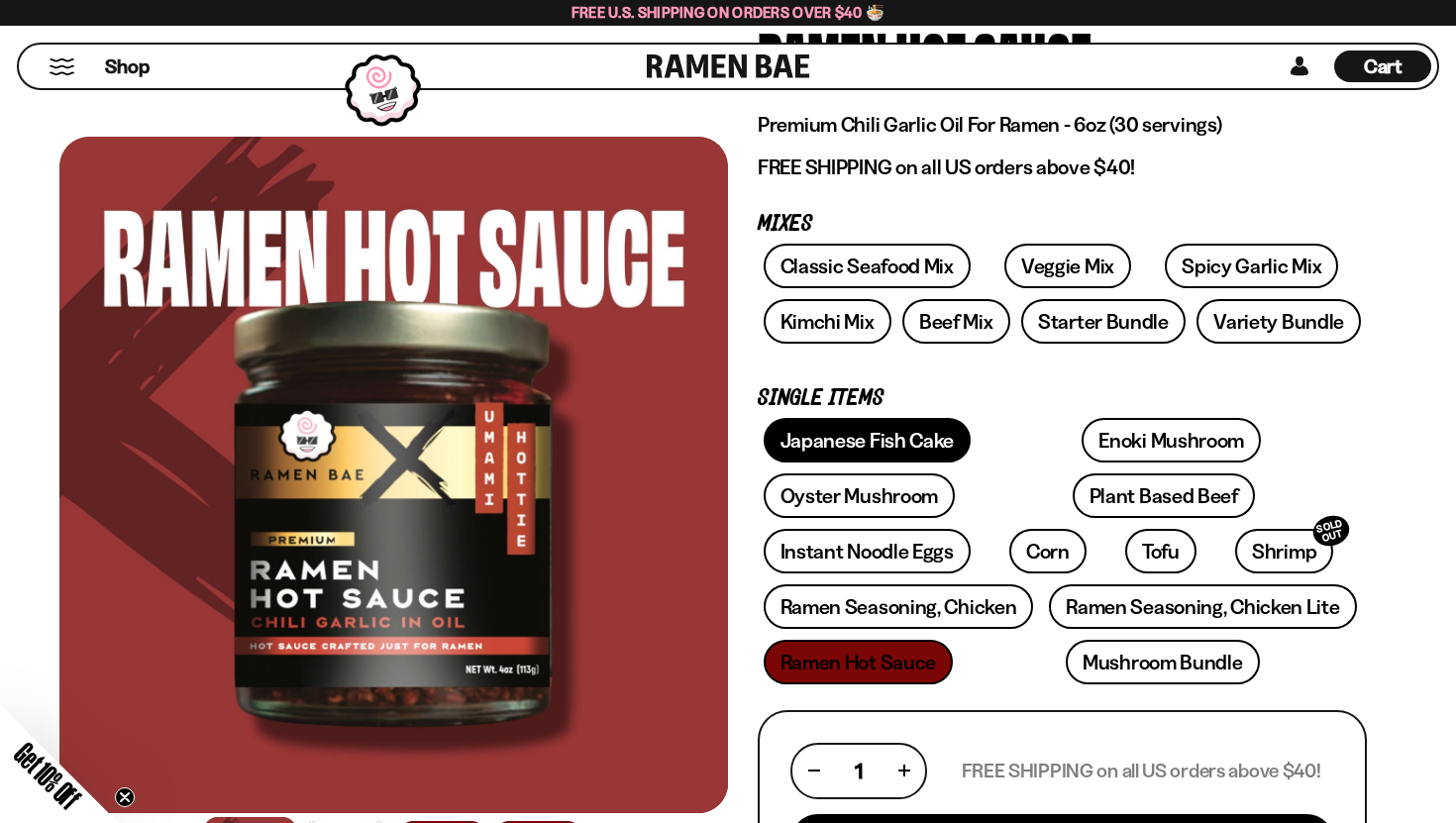 click on "Japanese Fish Cake" at bounding box center [868, 440] 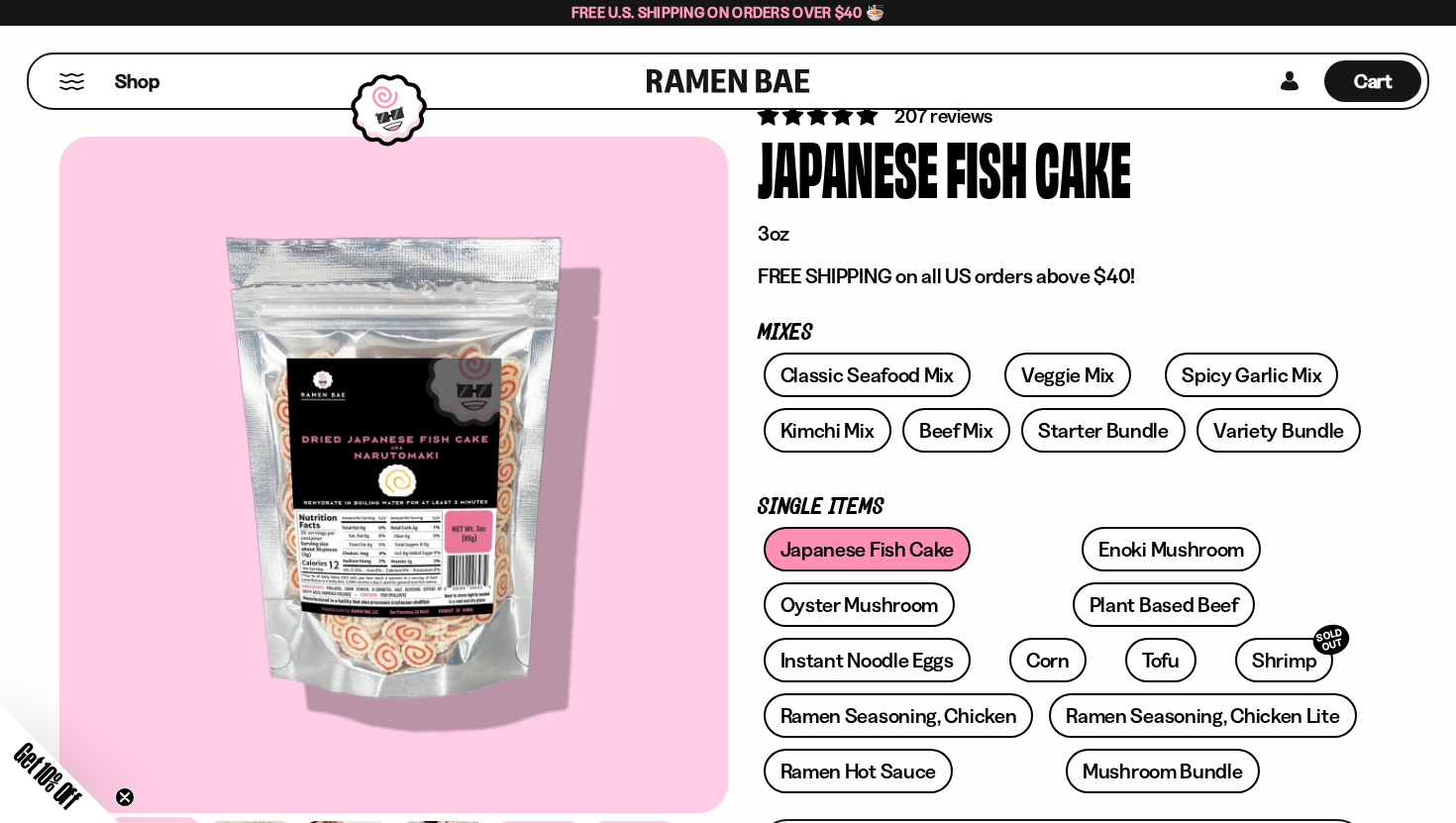 scroll, scrollTop: 124, scrollLeft: 0, axis: vertical 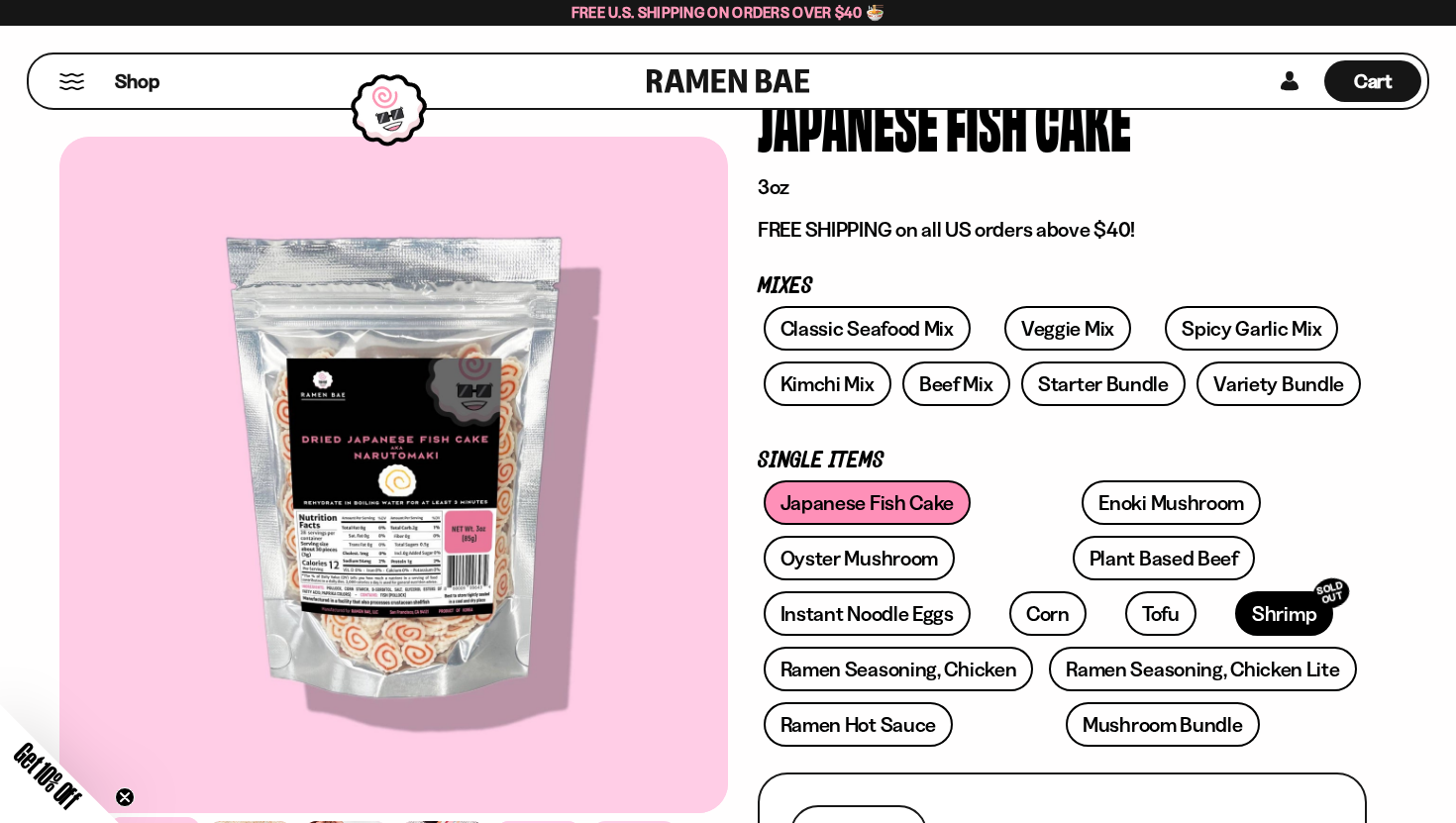 click on "Shrimp
SOLD OUT" at bounding box center [1284, 613] 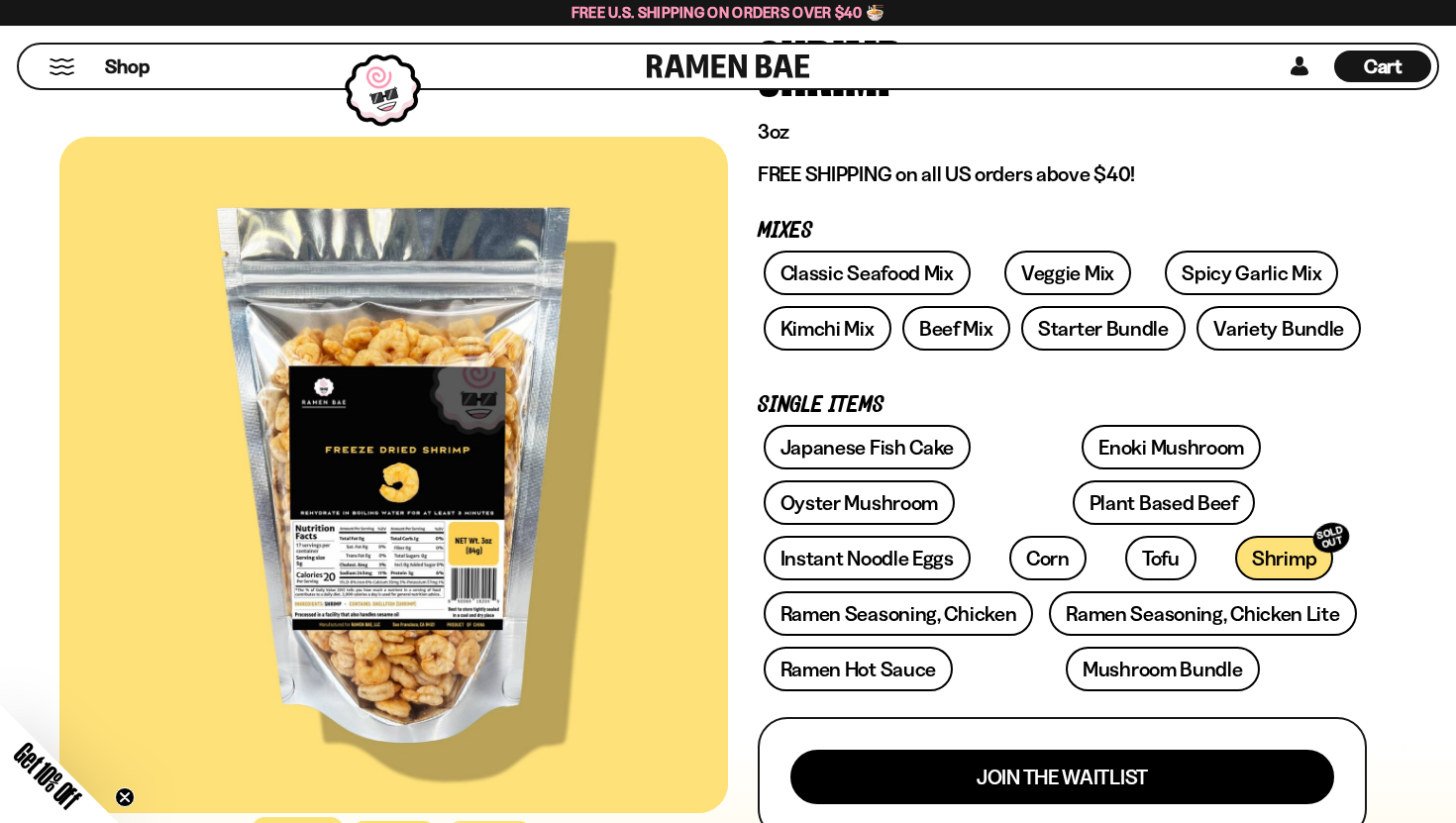 scroll, scrollTop: 182, scrollLeft: 0, axis: vertical 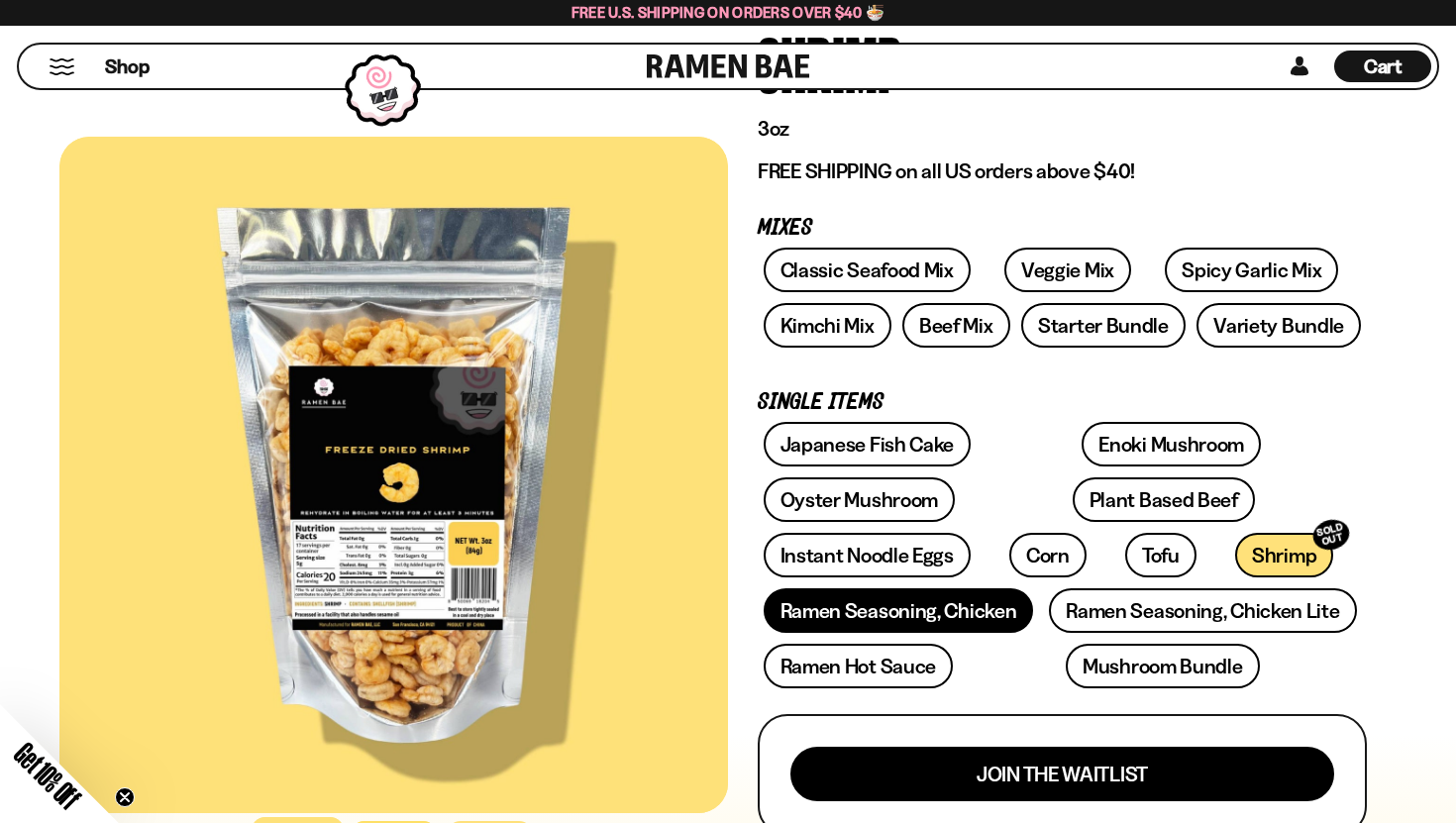 click on "Ramen Seasoning, Chicken" at bounding box center (898, 610) 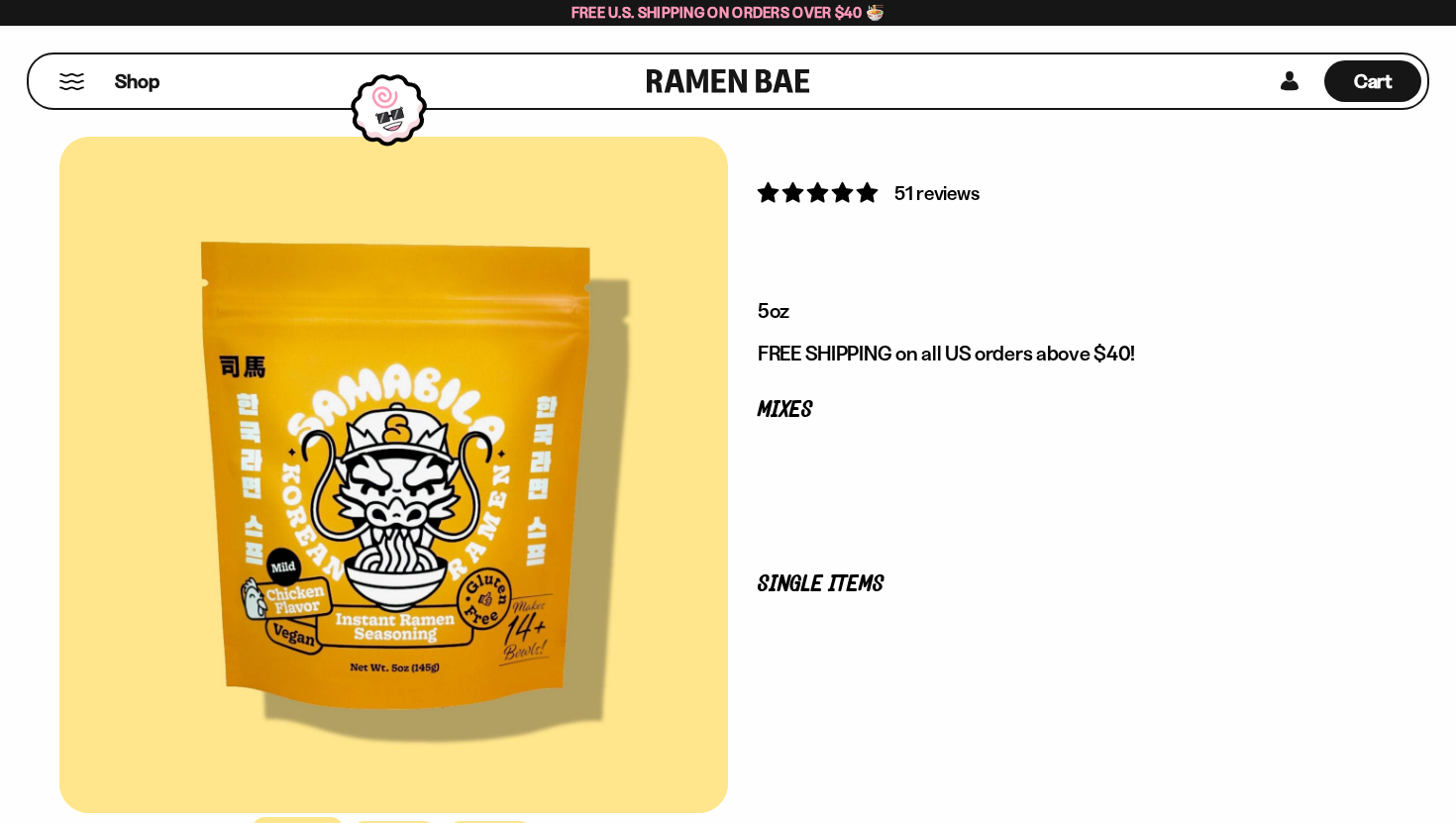 scroll, scrollTop: 0, scrollLeft: 0, axis: both 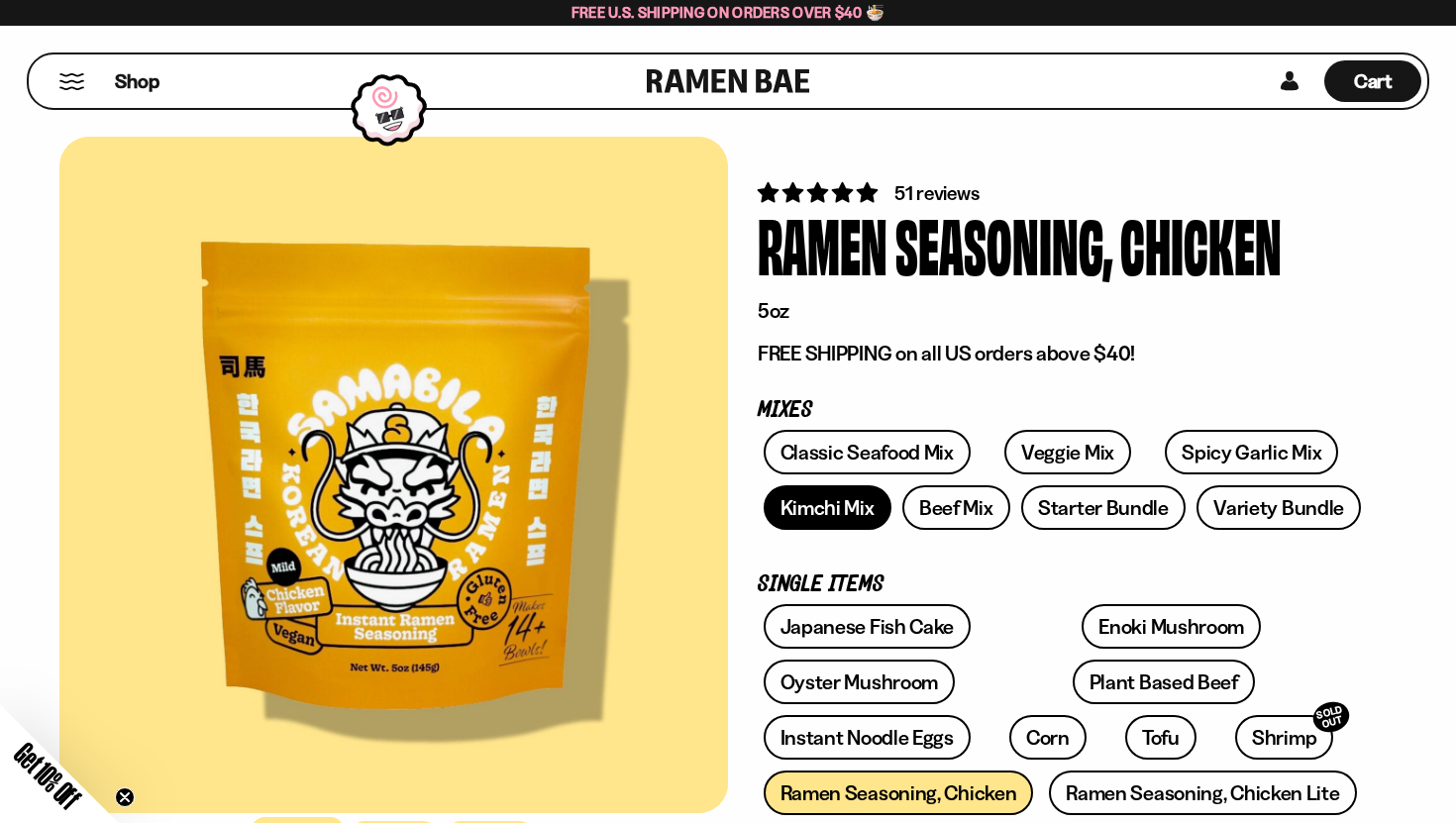 click on "Kimchi Mix" at bounding box center [827, 507] 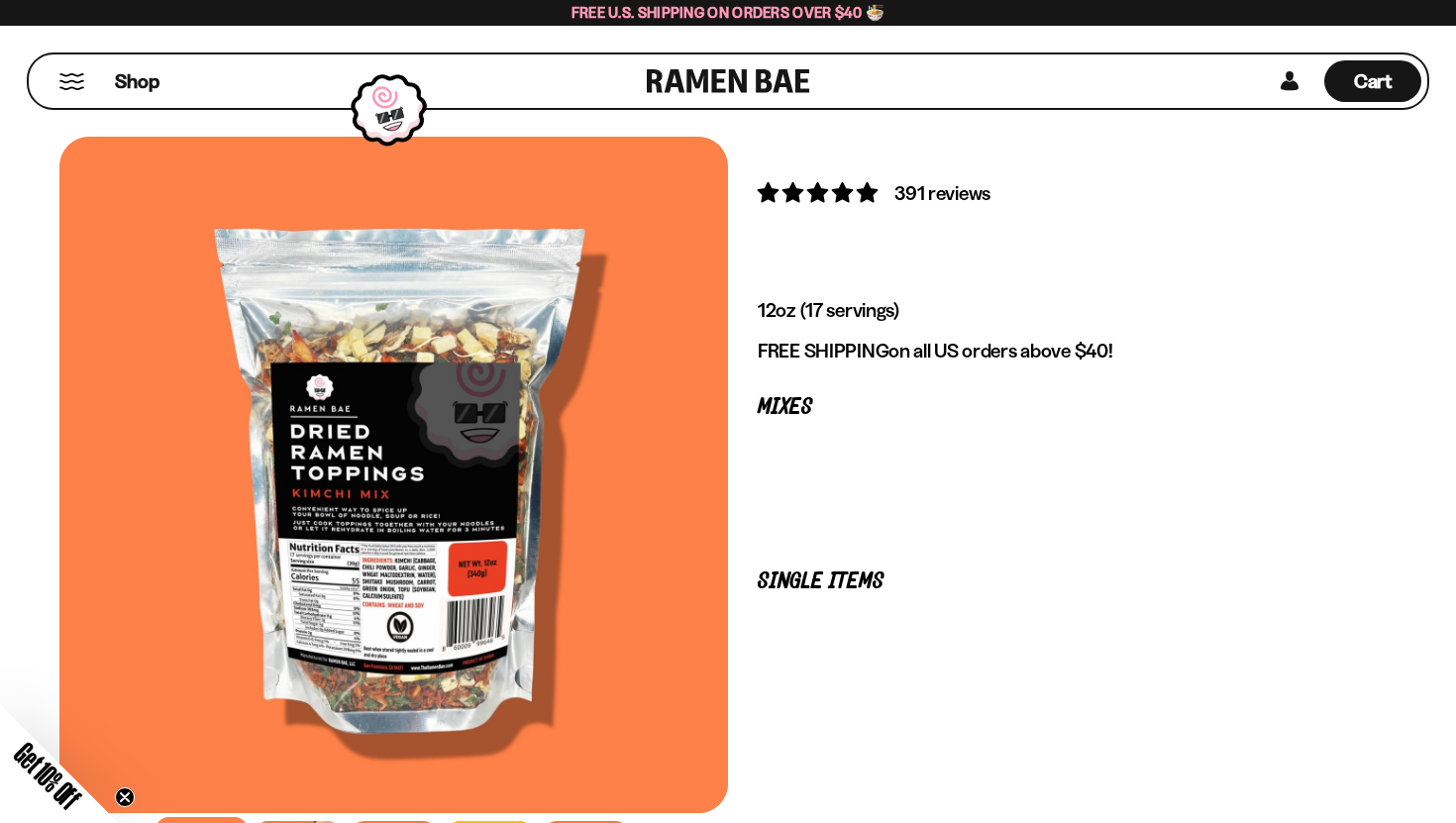 scroll, scrollTop: 0, scrollLeft: 0, axis: both 